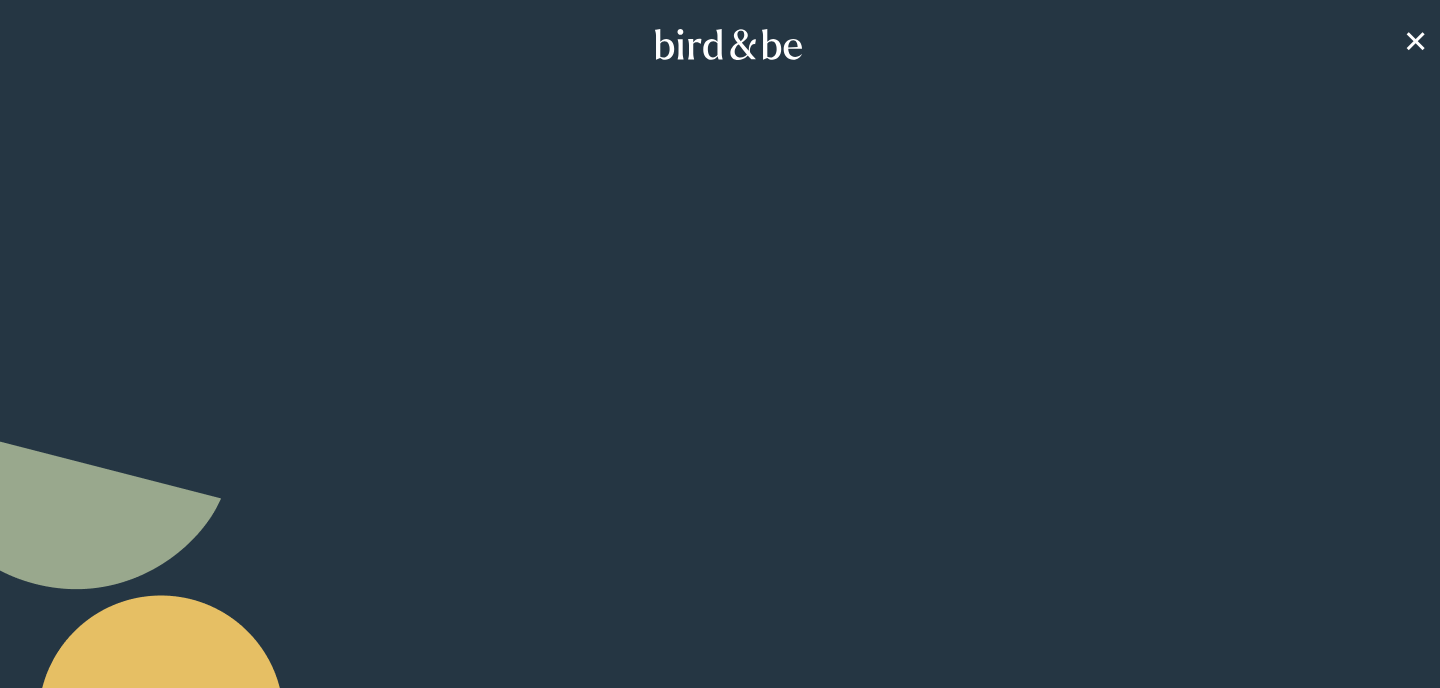 scroll, scrollTop: 0, scrollLeft: 0, axis: both 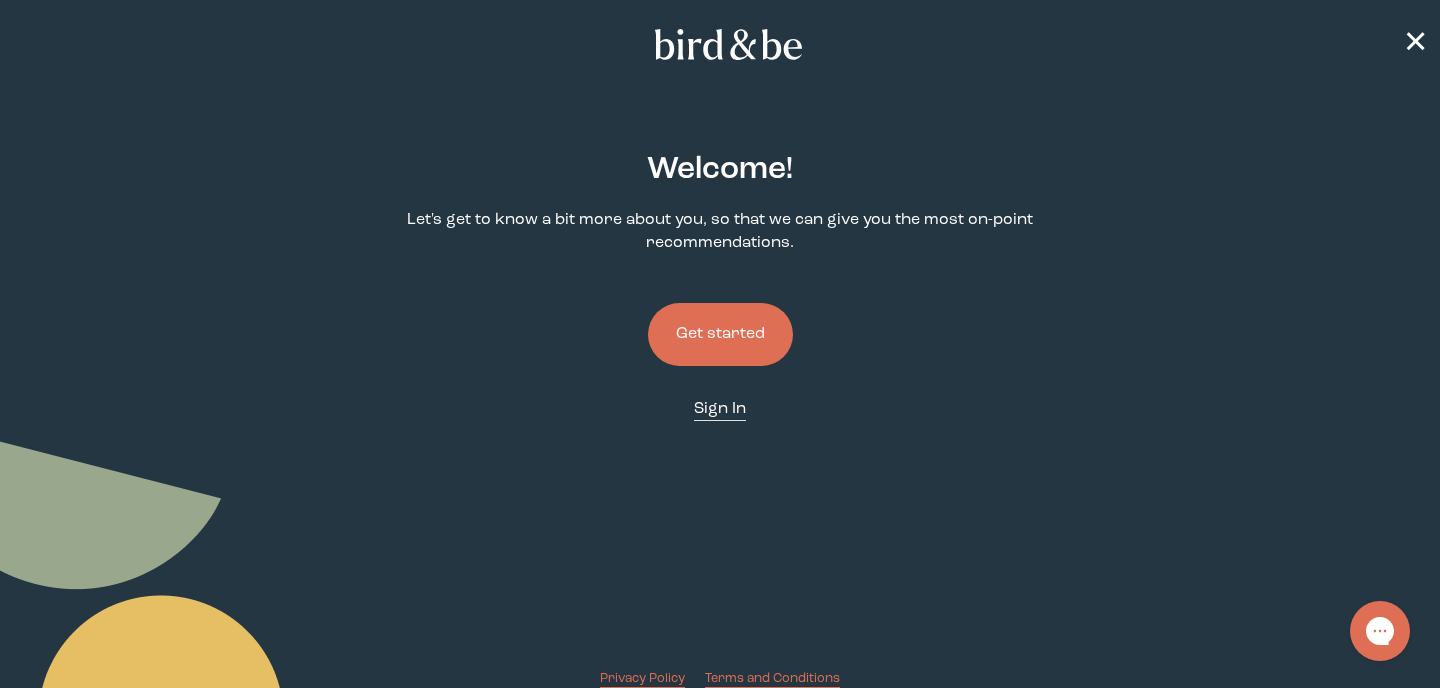 click on "Sign In" at bounding box center (720, 409) 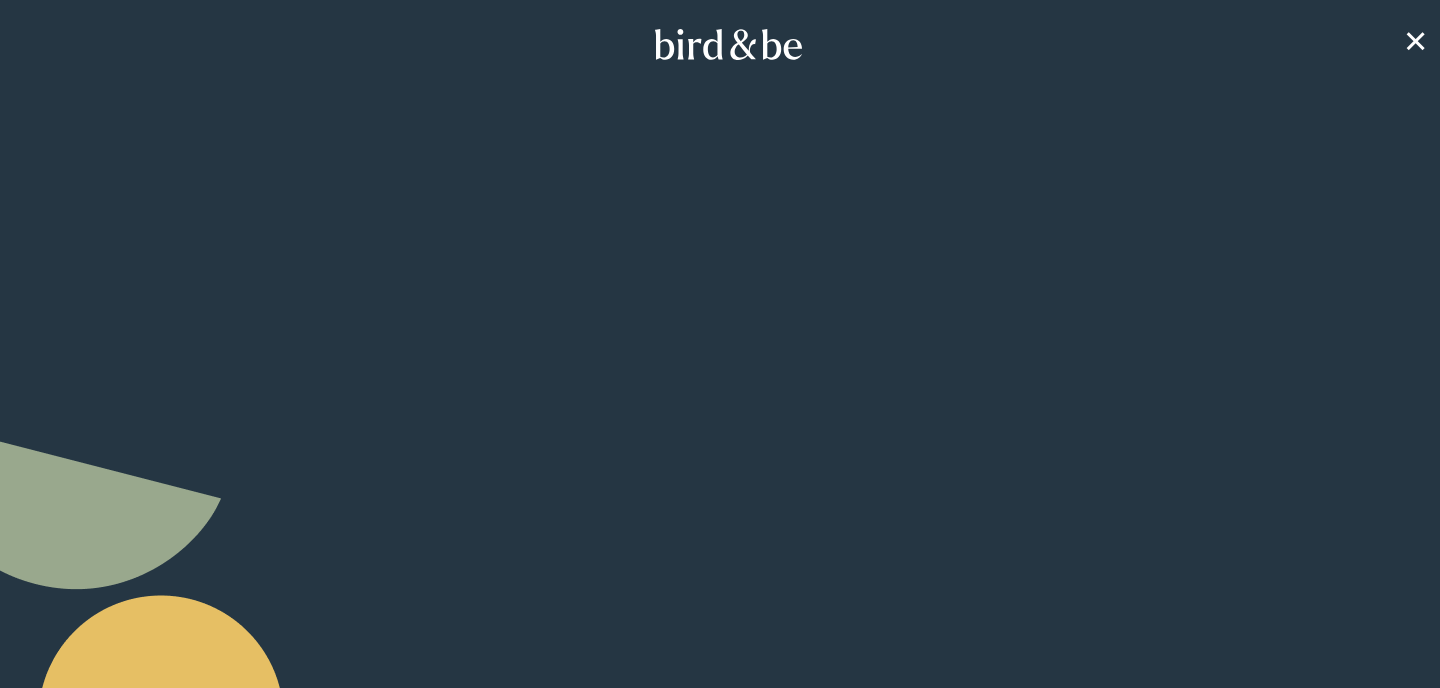 scroll, scrollTop: 0, scrollLeft: 0, axis: both 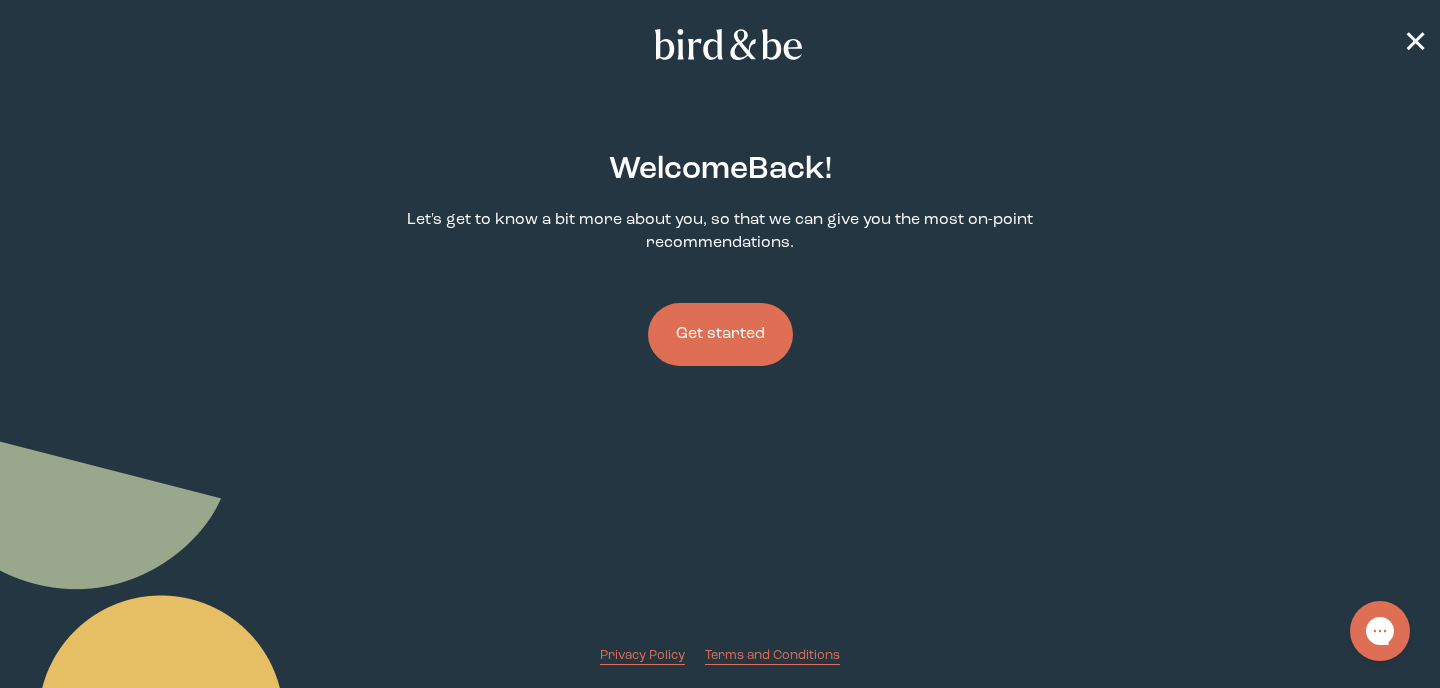 click on "Get started" at bounding box center (720, 334) 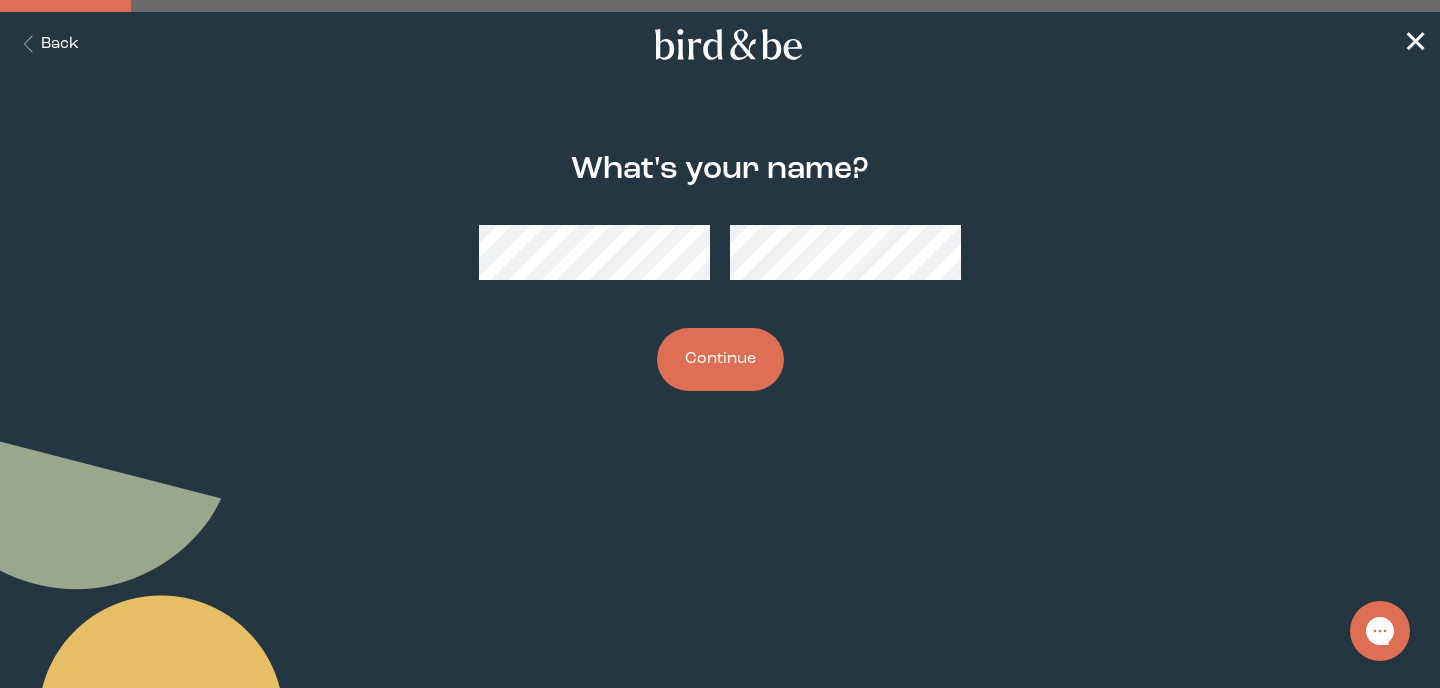 click on "Continue" at bounding box center (720, 359) 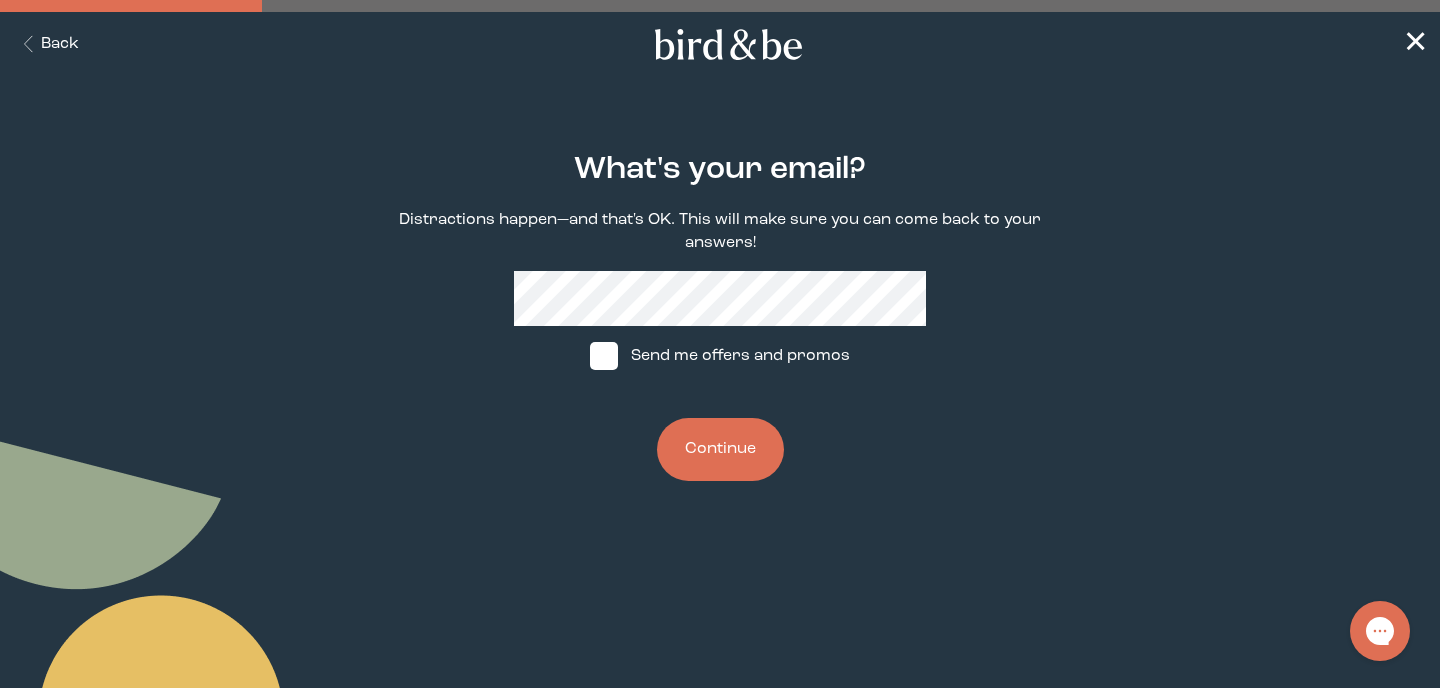 click at bounding box center [604, 356] 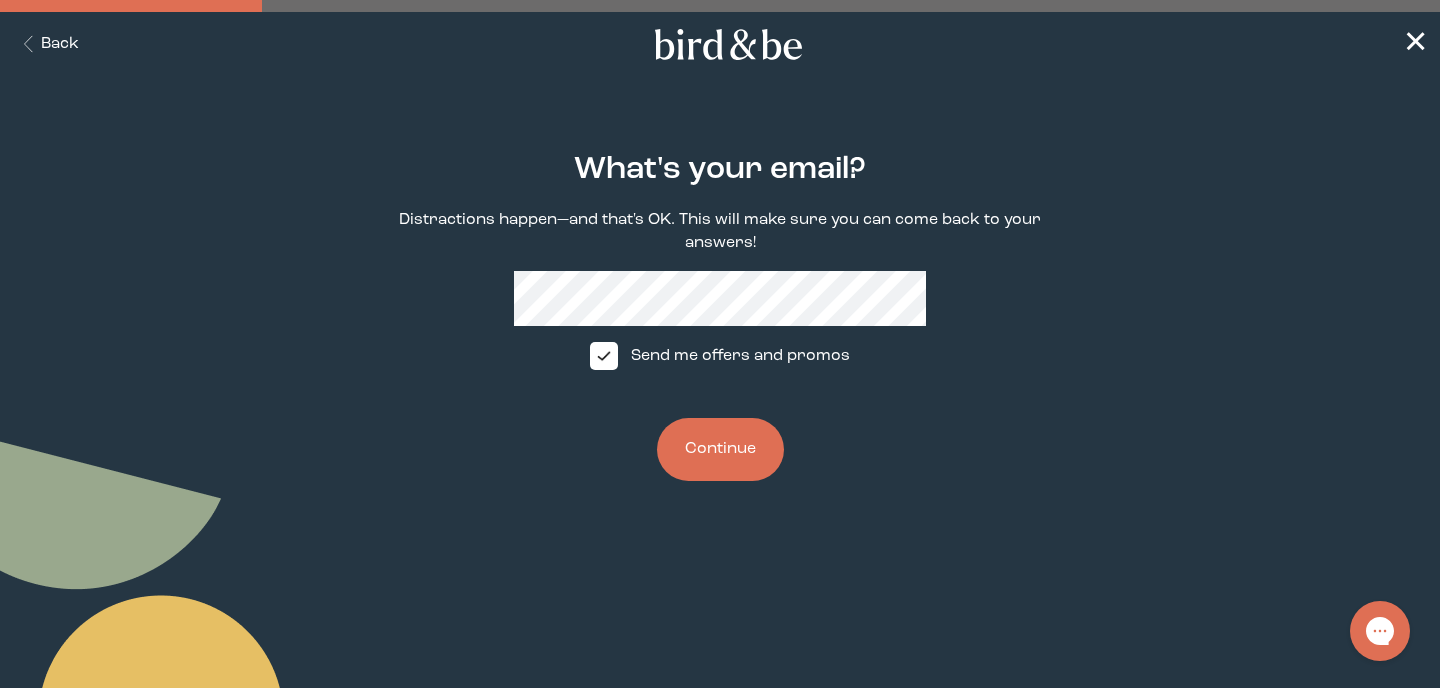 click on "Continue" at bounding box center (720, 449) 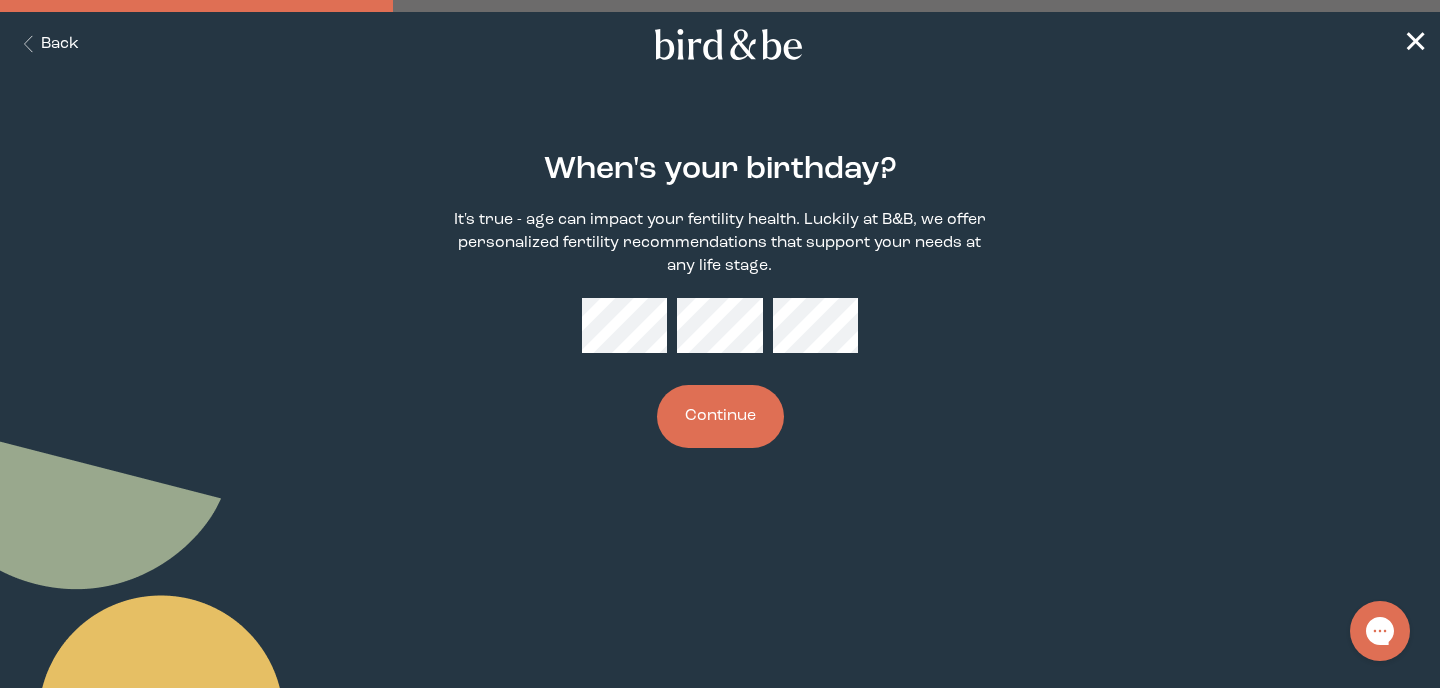 click on "Continue" at bounding box center [720, 416] 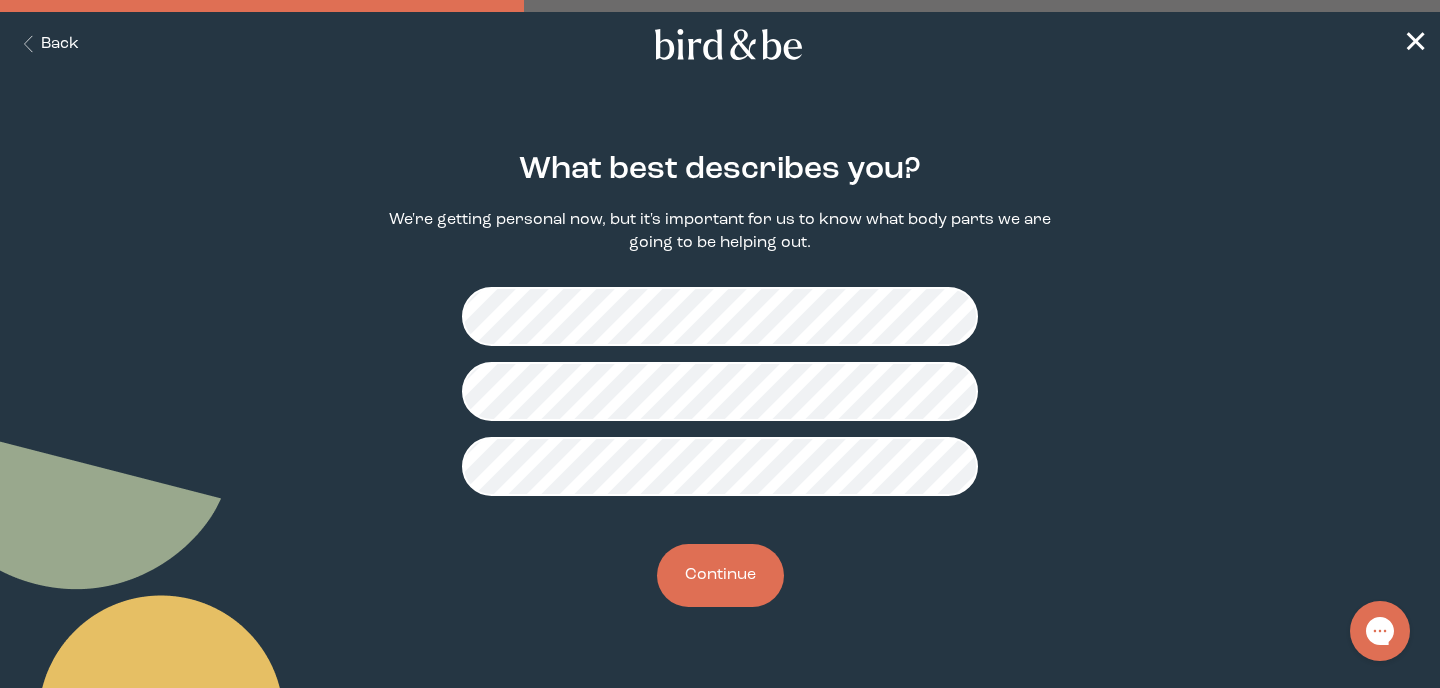 click on "Continue" at bounding box center [720, 575] 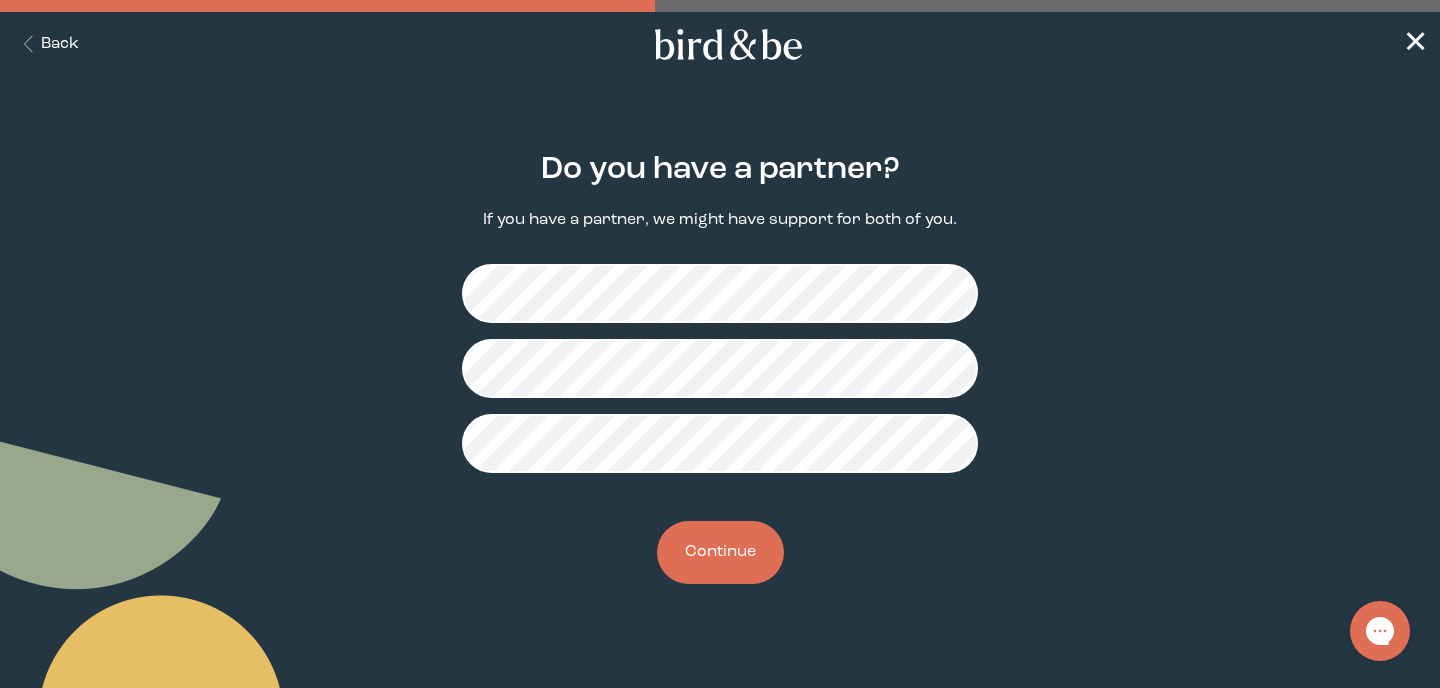 click on "Continue" at bounding box center (720, 552) 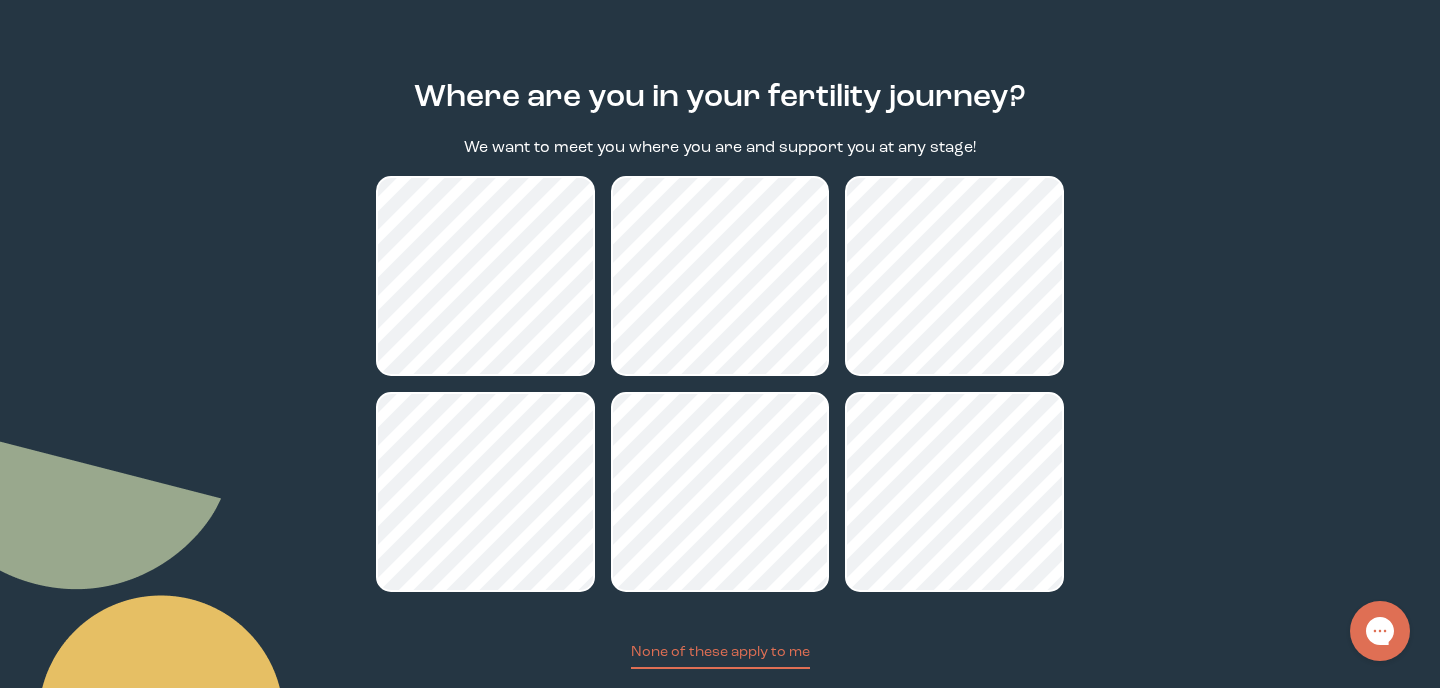 scroll, scrollTop: 69, scrollLeft: 0, axis: vertical 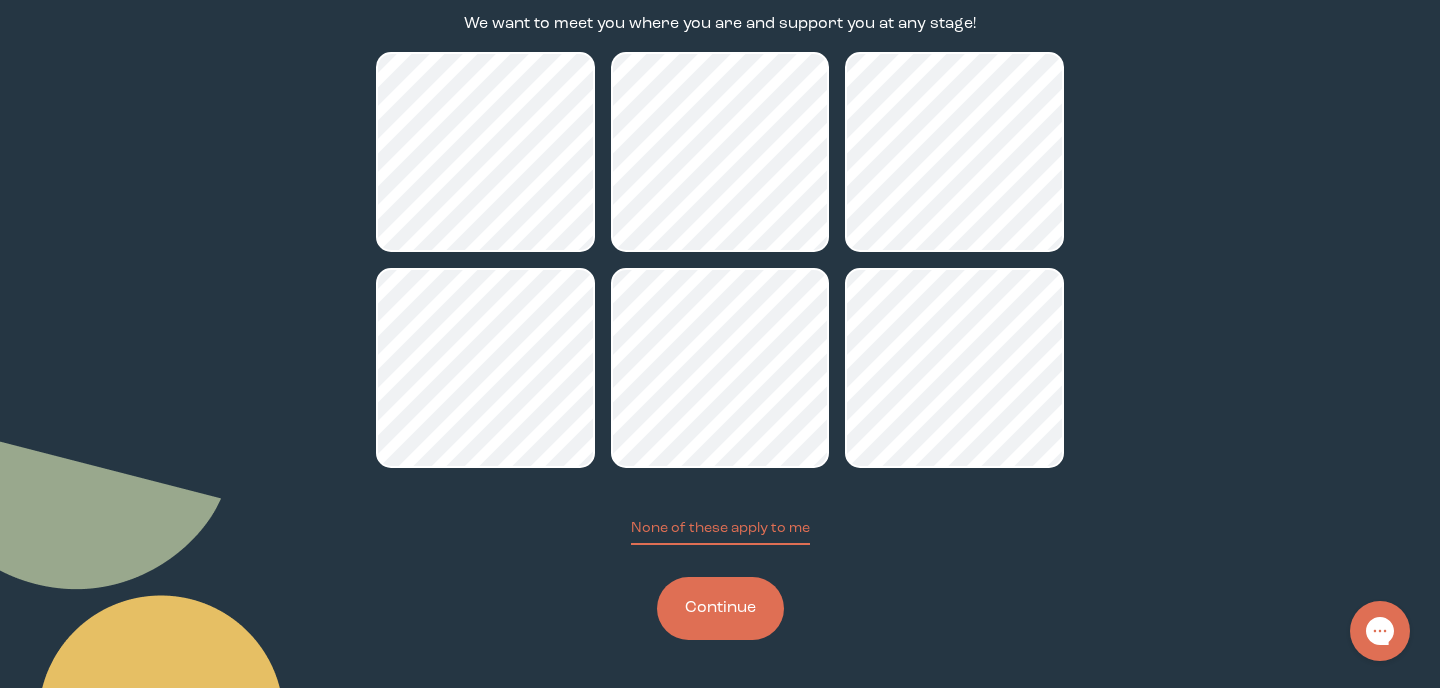 click on "Continue" at bounding box center [720, 608] 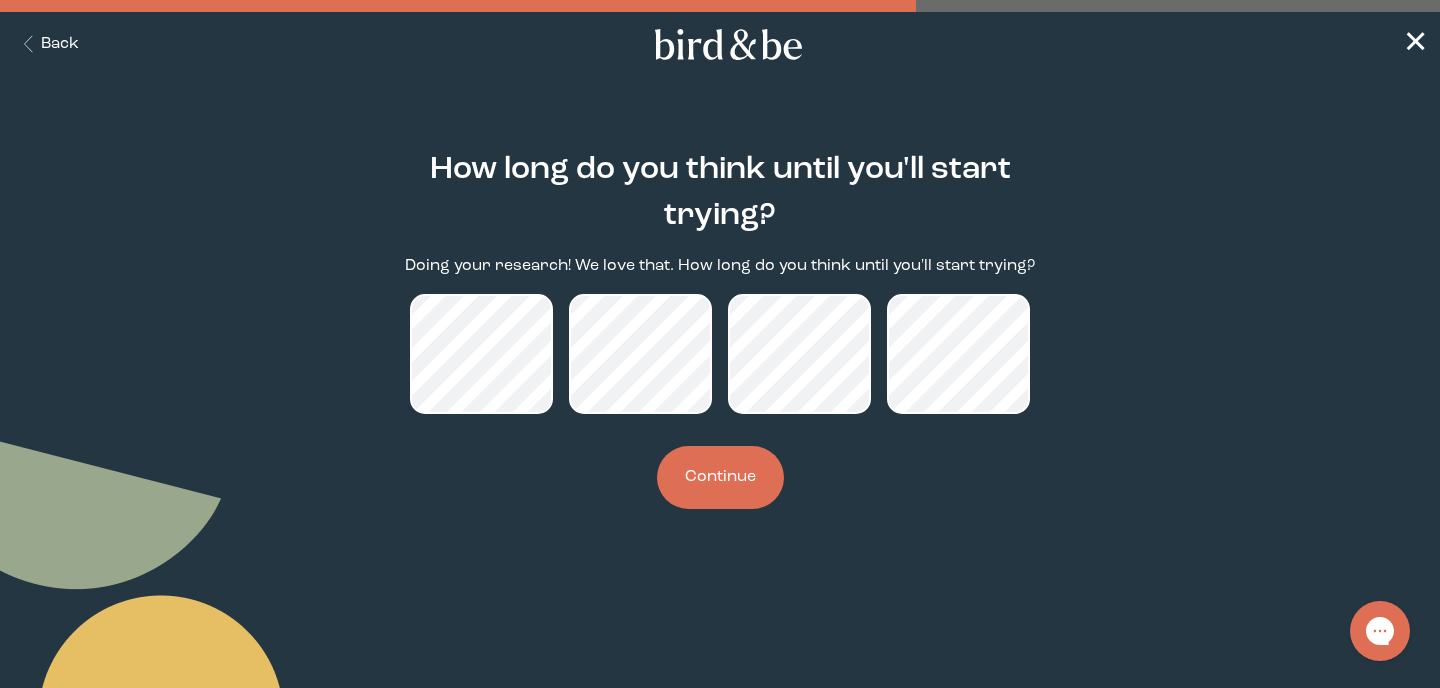 click on "Continue" at bounding box center [720, 477] 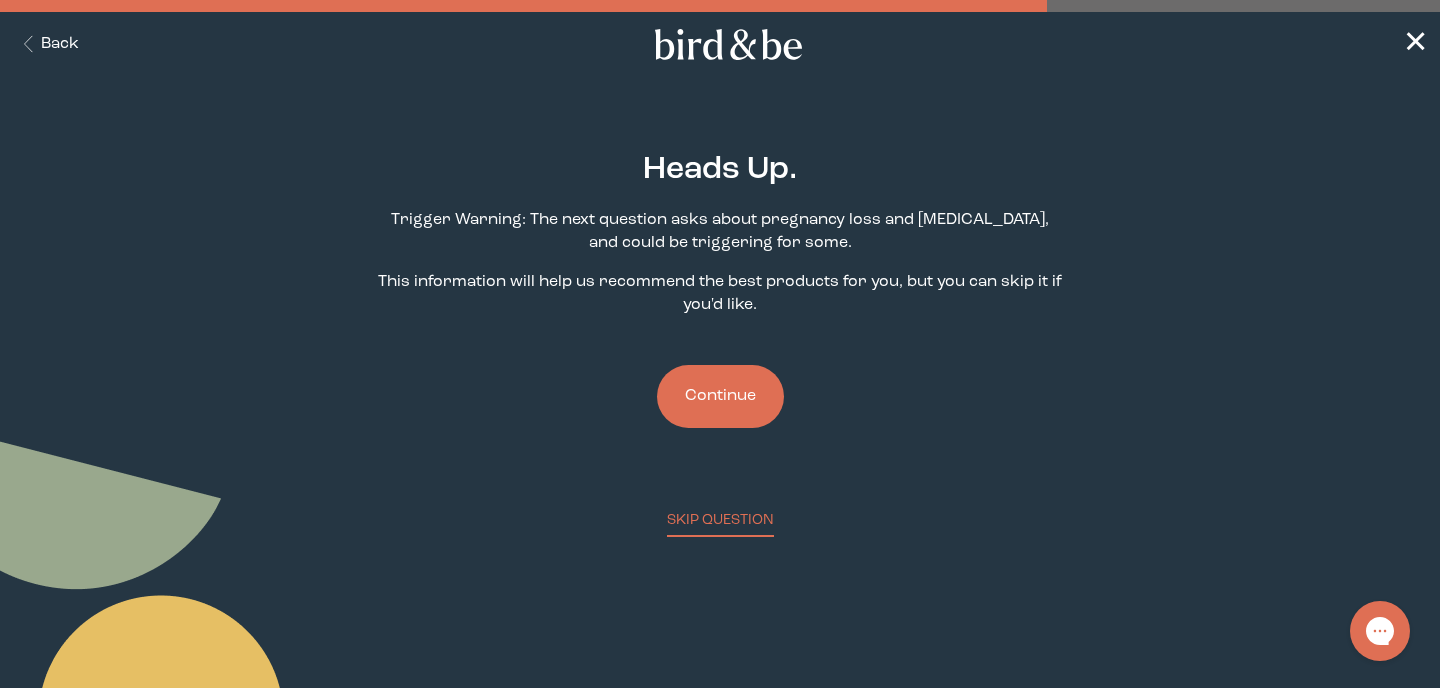 click on "Continue" at bounding box center (720, 396) 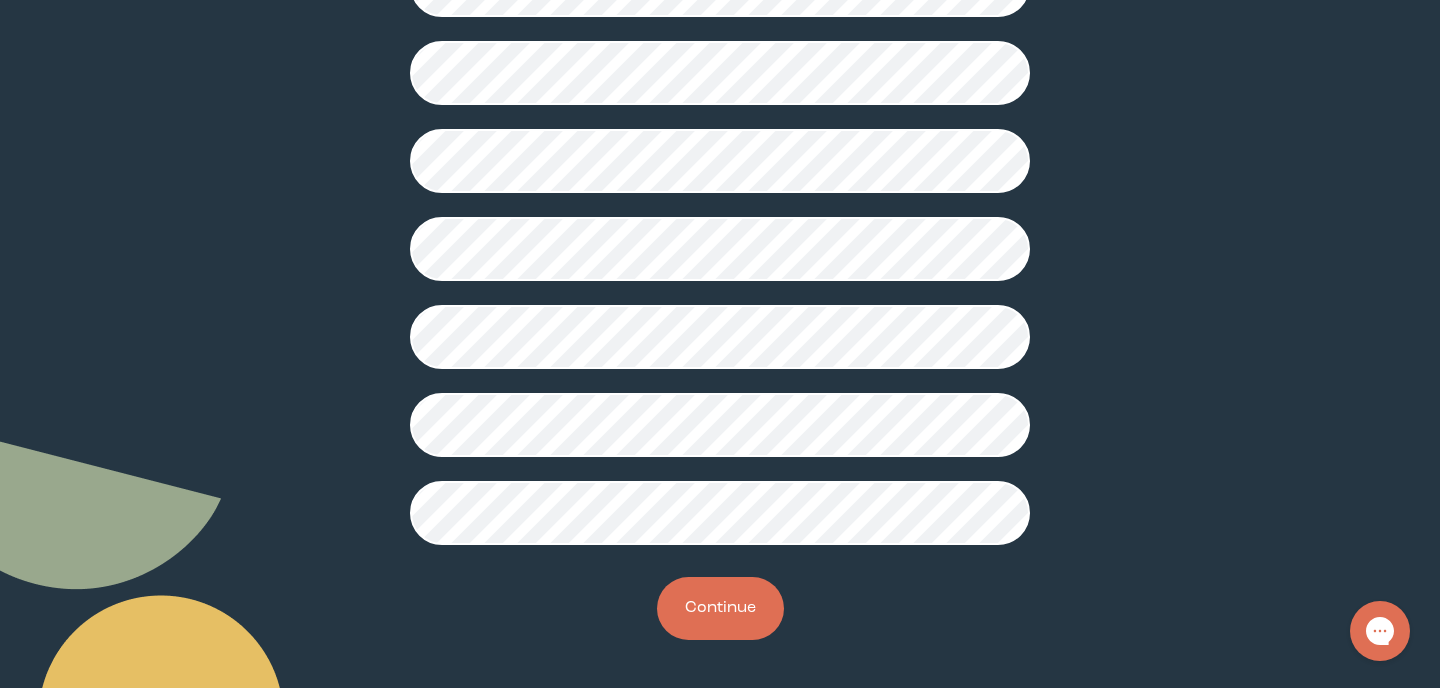 scroll, scrollTop: 563, scrollLeft: 0, axis: vertical 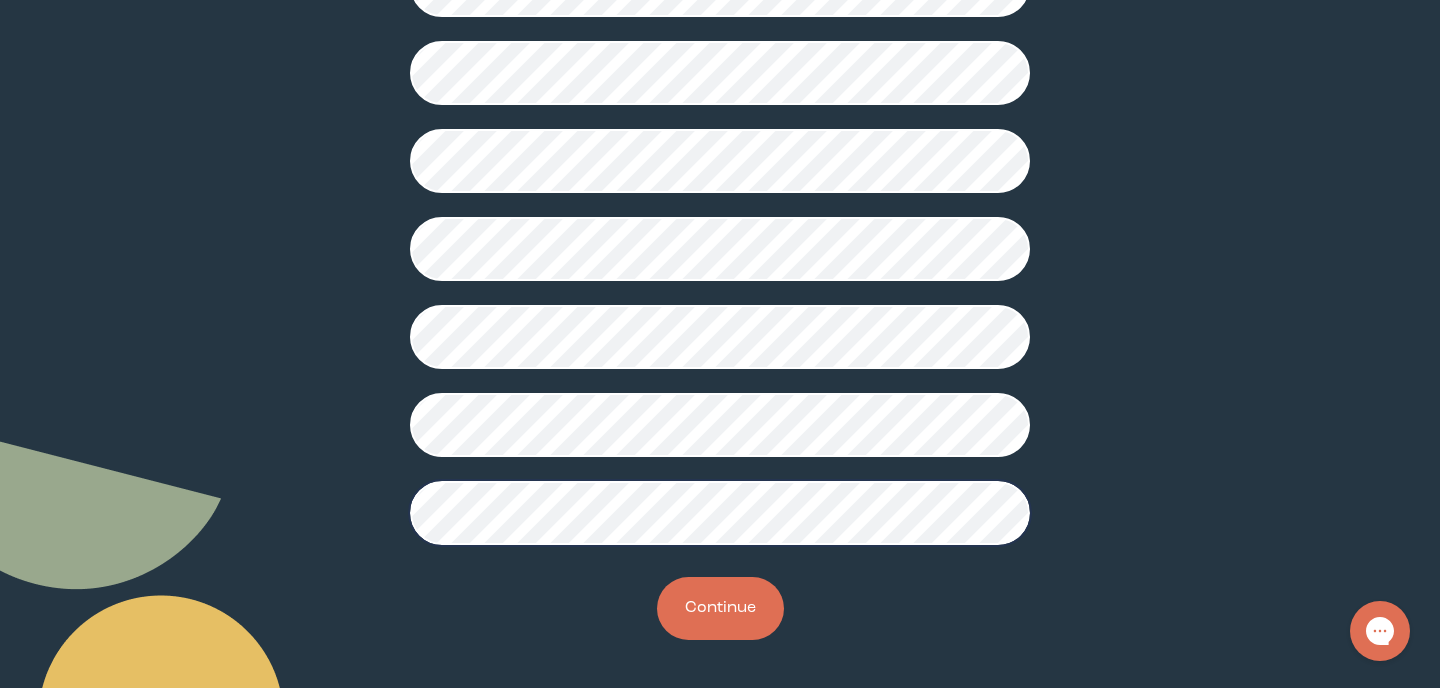 click on "Continue" at bounding box center (720, 608) 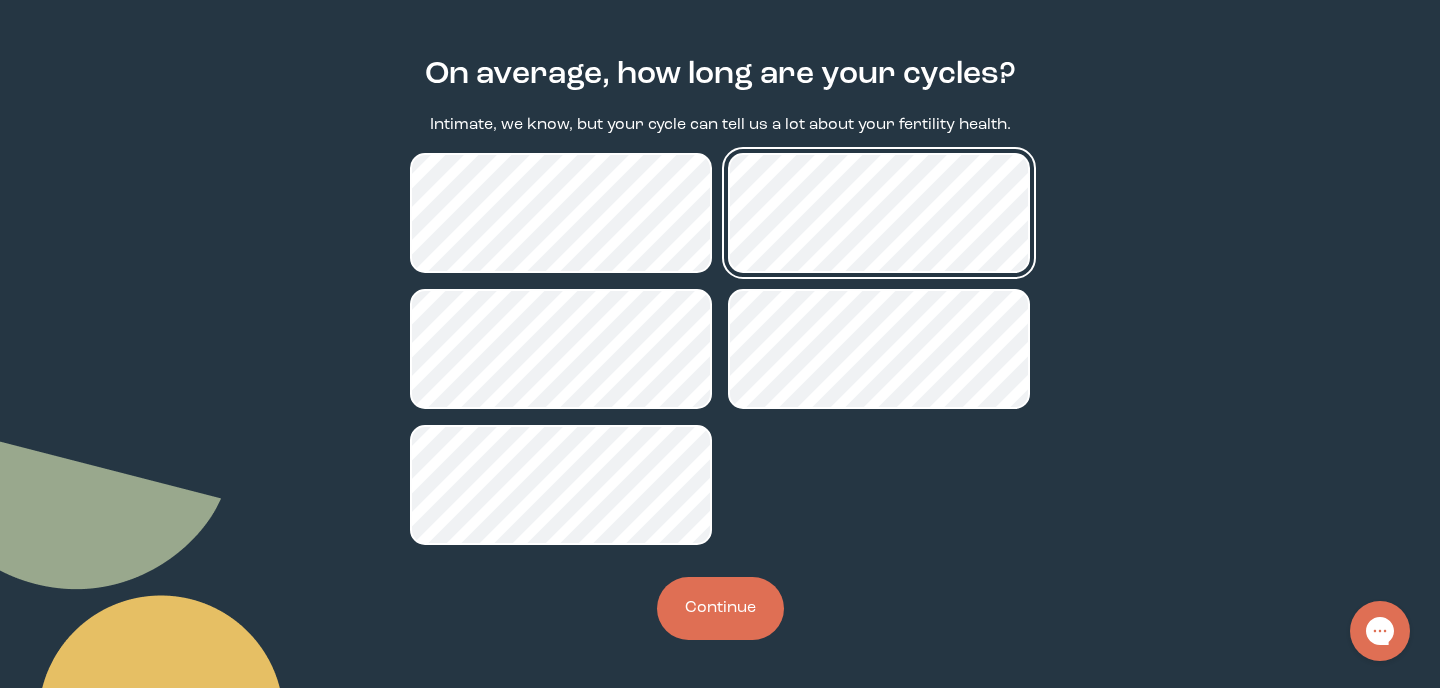 scroll, scrollTop: 95, scrollLeft: 0, axis: vertical 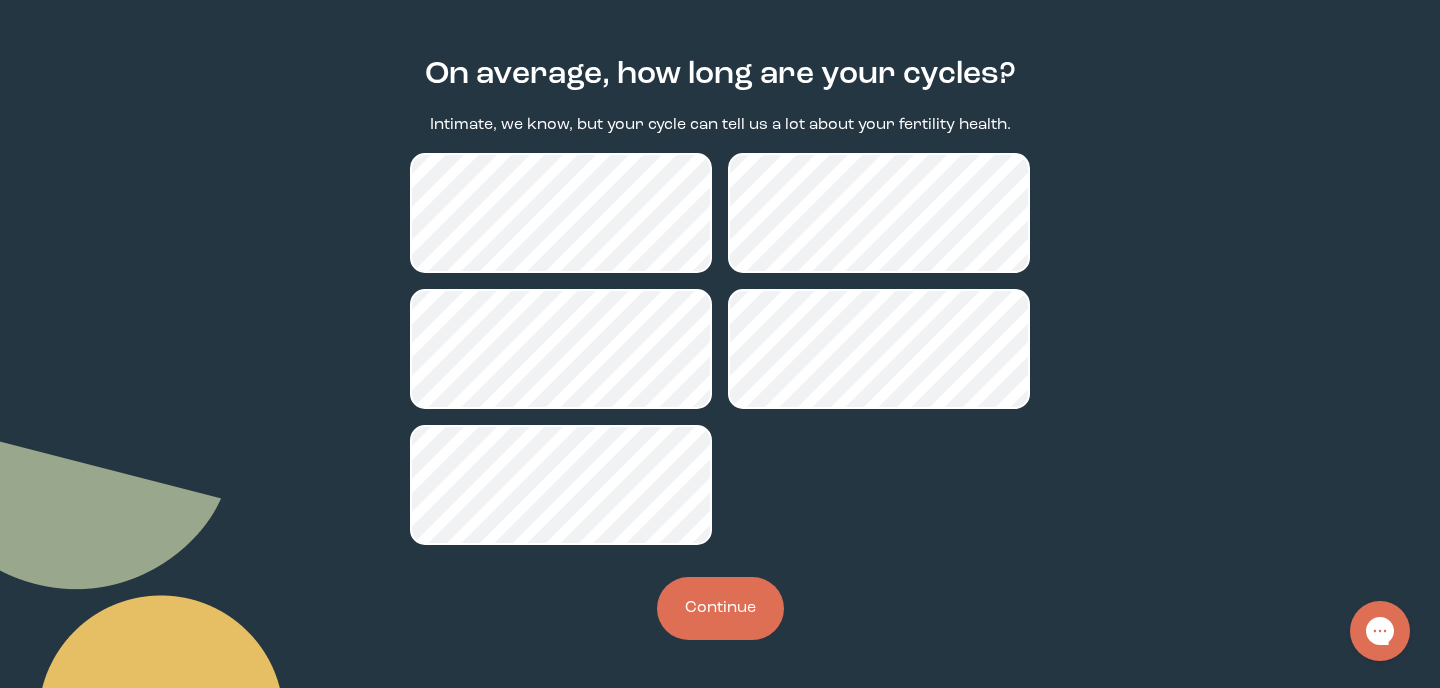 click on "Continue" at bounding box center (720, 608) 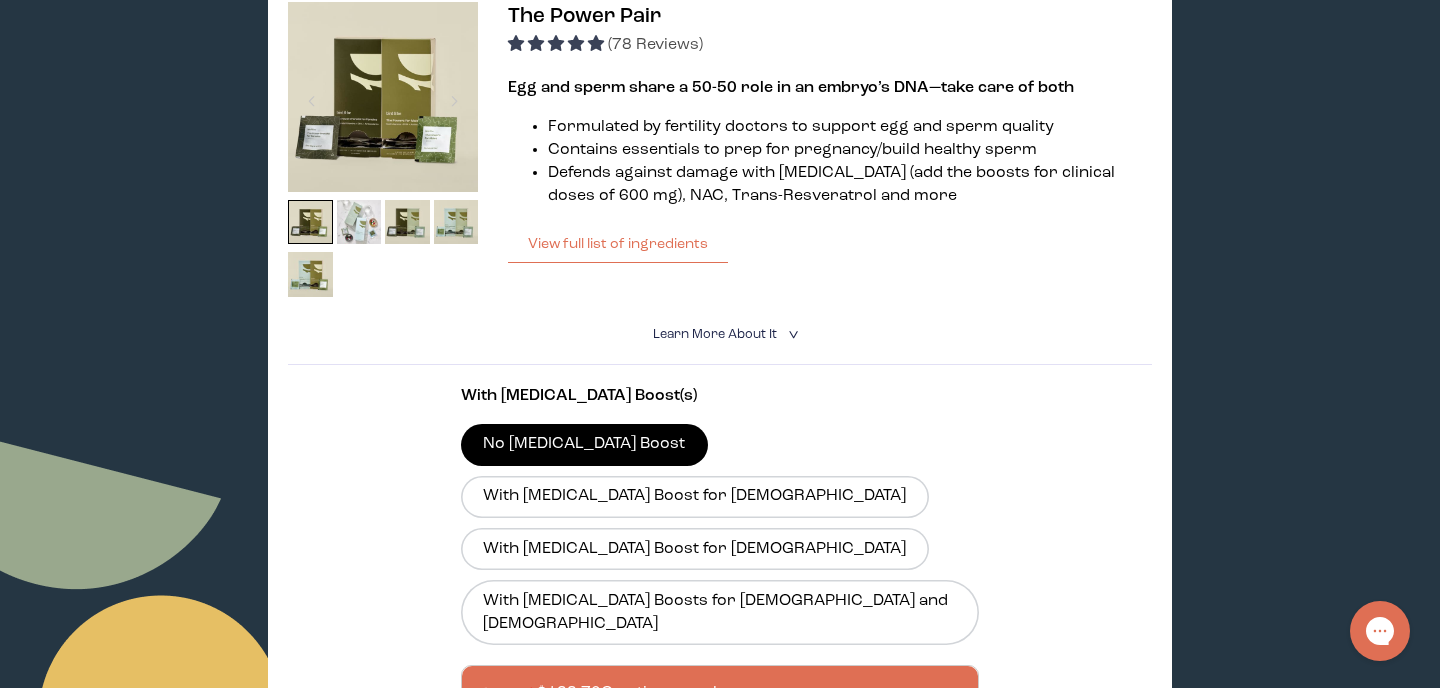 scroll, scrollTop: 380, scrollLeft: 0, axis: vertical 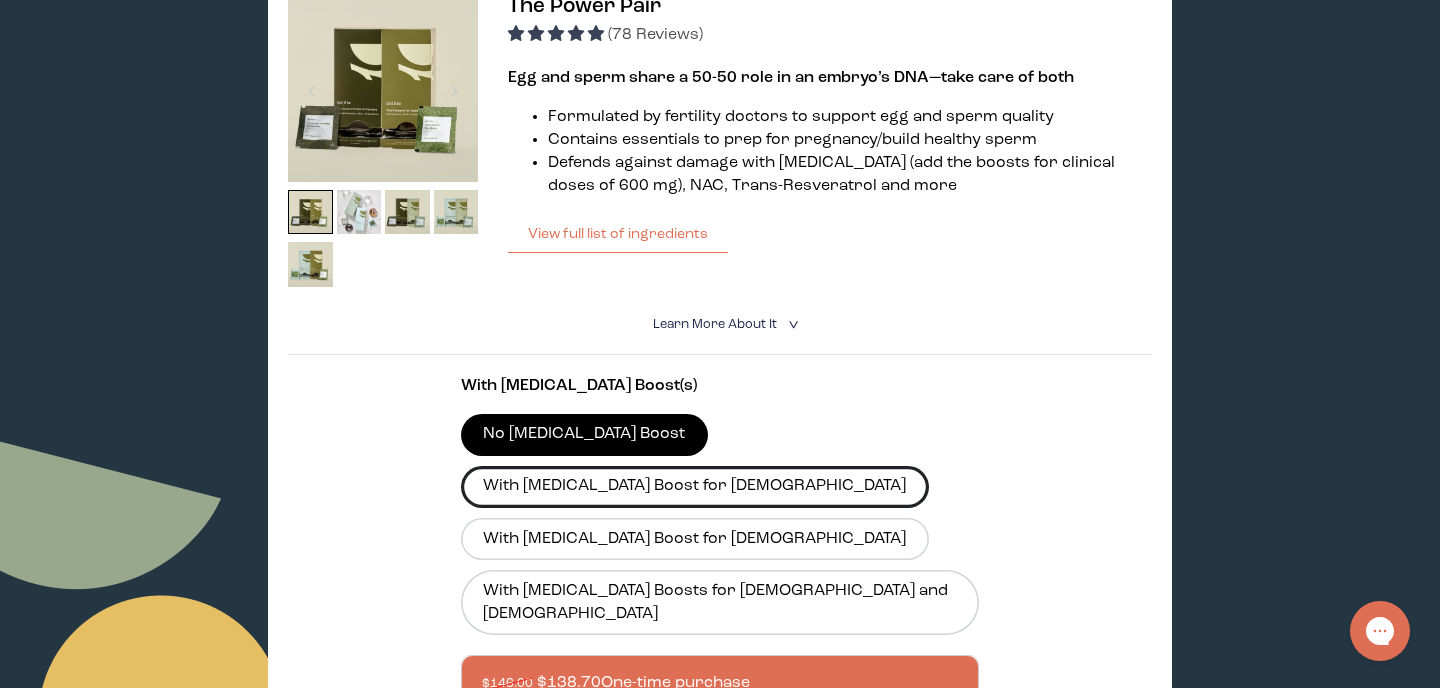 click on "With CoQ10 Boost for Females" at bounding box center [695, 487] 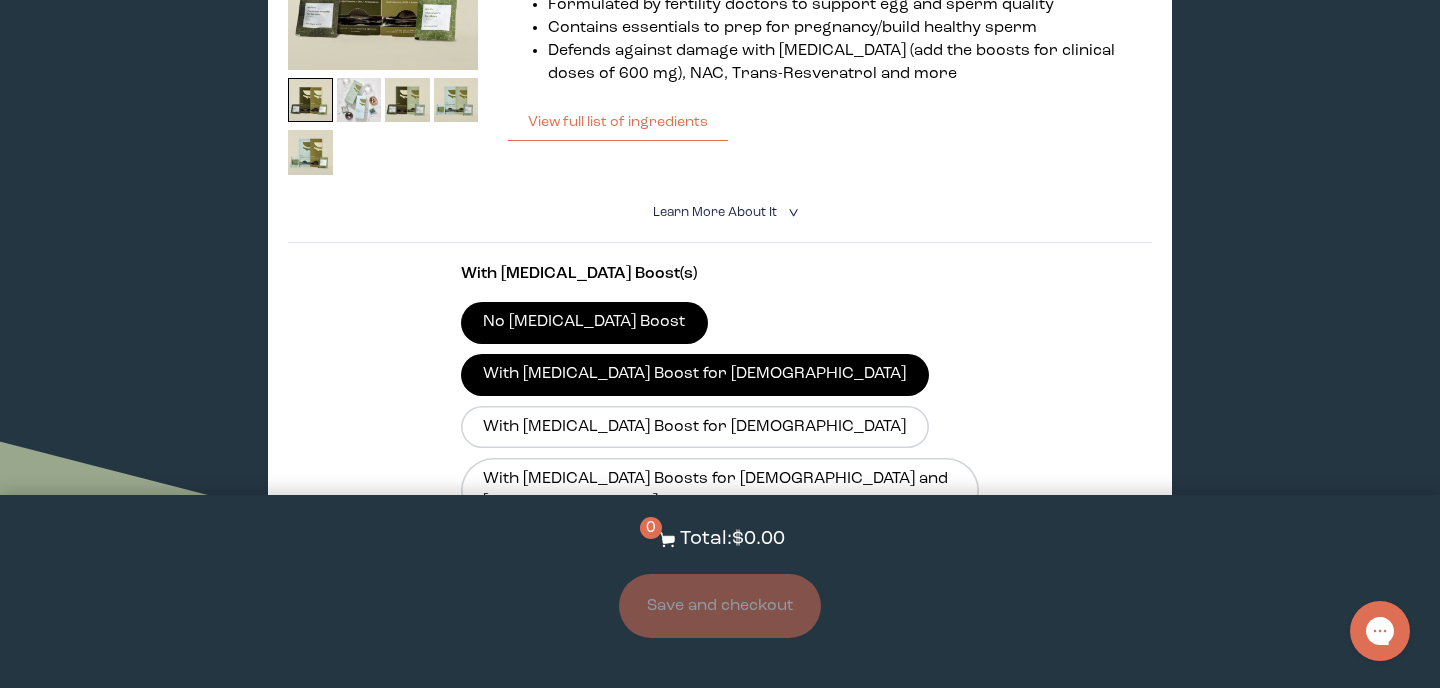 scroll, scrollTop: 503, scrollLeft: 0, axis: vertical 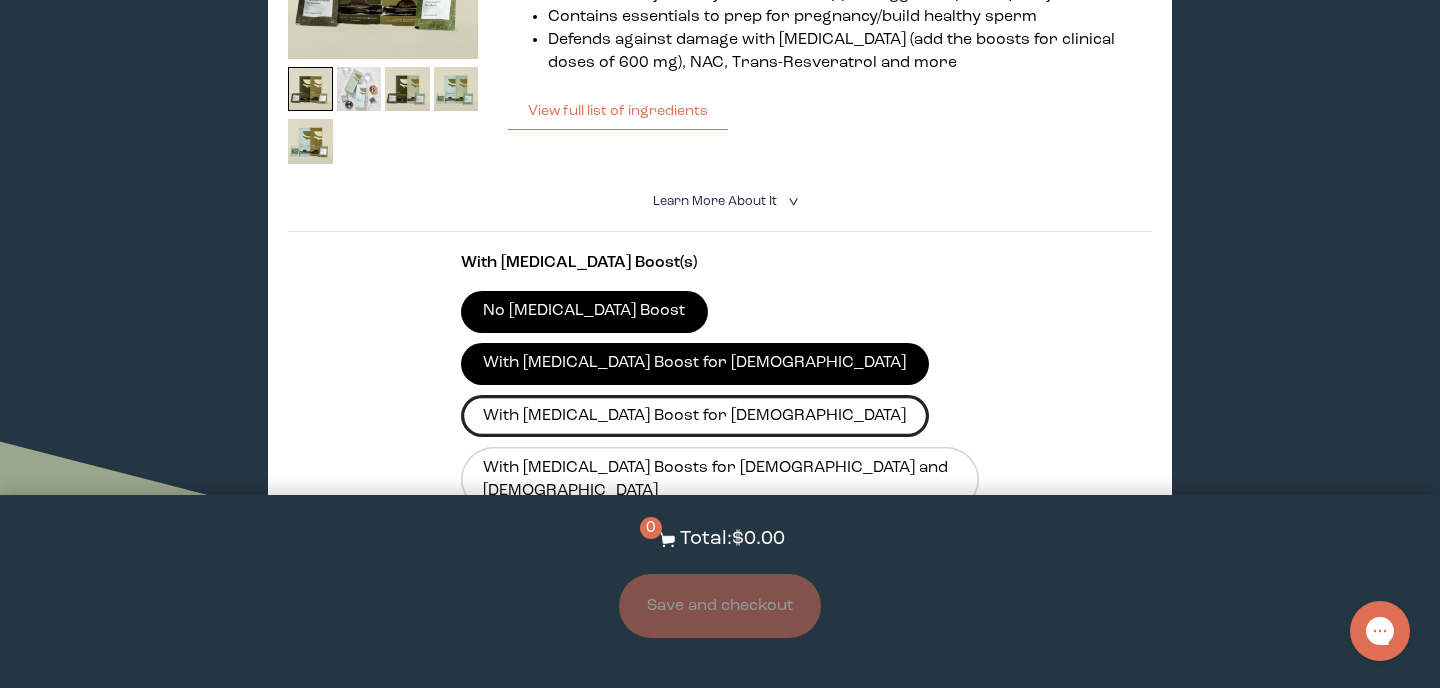 click on "With CoQ10 Boost for Males" at bounding box center (695, 416) 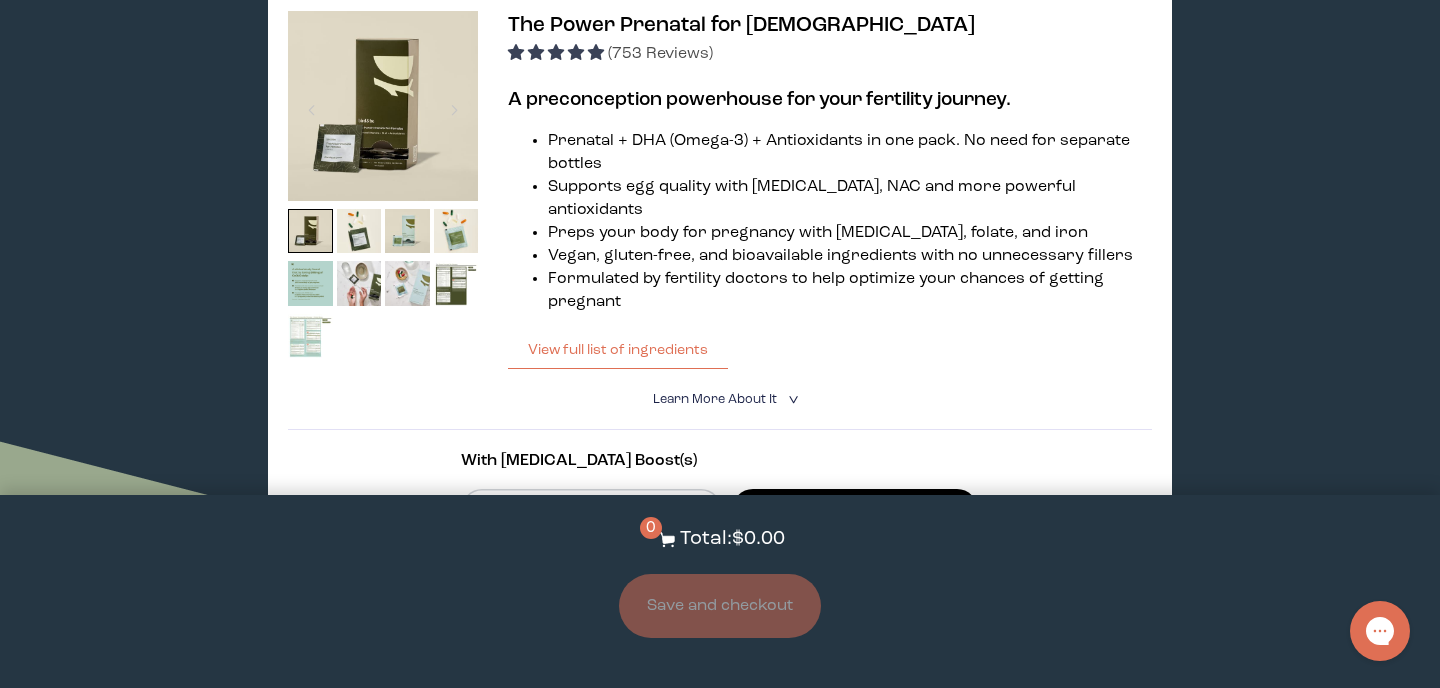 scroll, scrollTop: 2170, scrollLeft: 0, axis: vertical 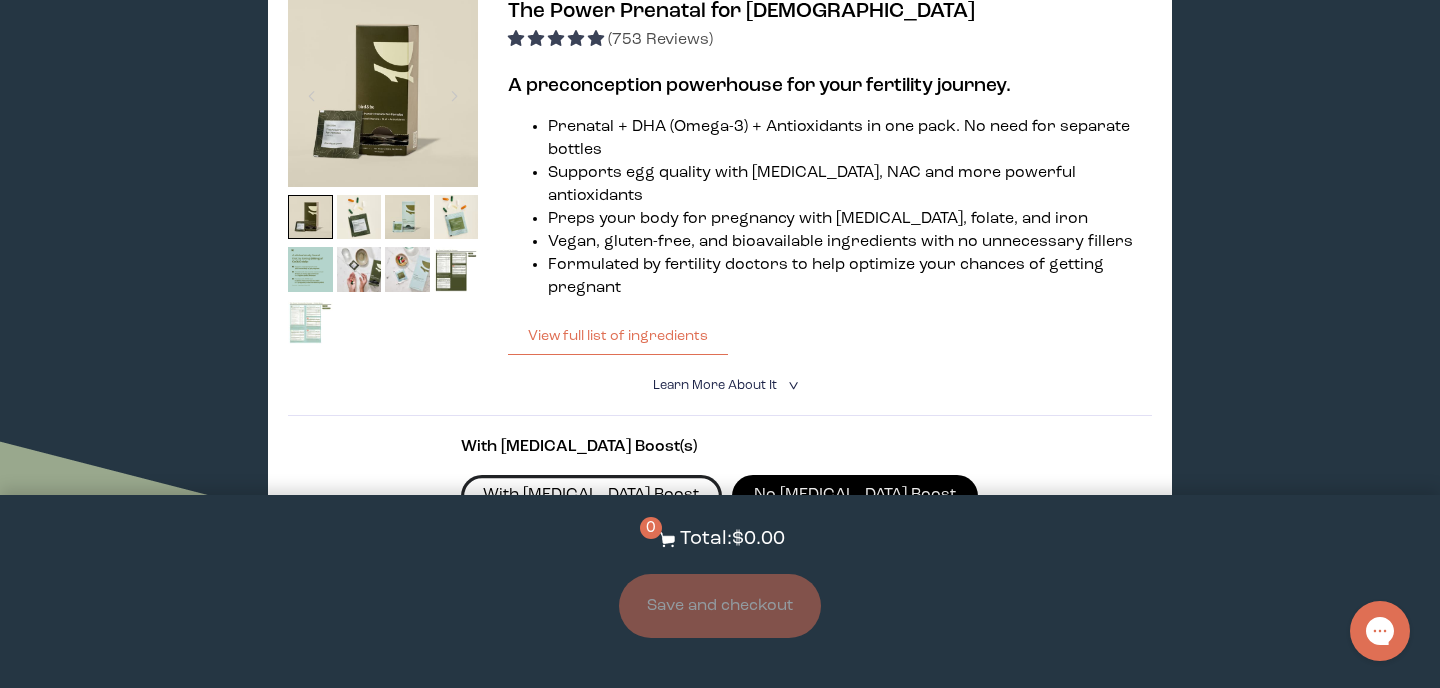 click on "With CoQ10 Boost" at bounding box center [591, 496] 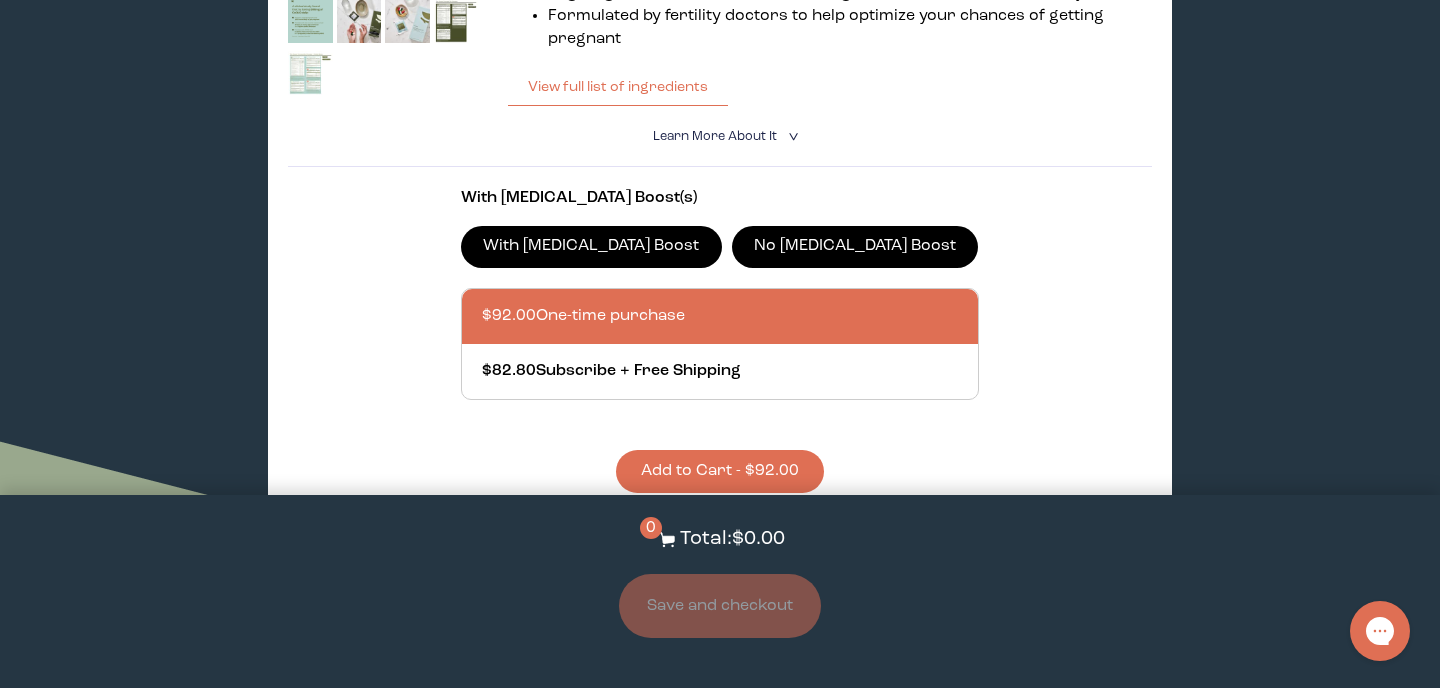 scroll, scrollTop: 2421, scrollLeft: 0, axis: vertical 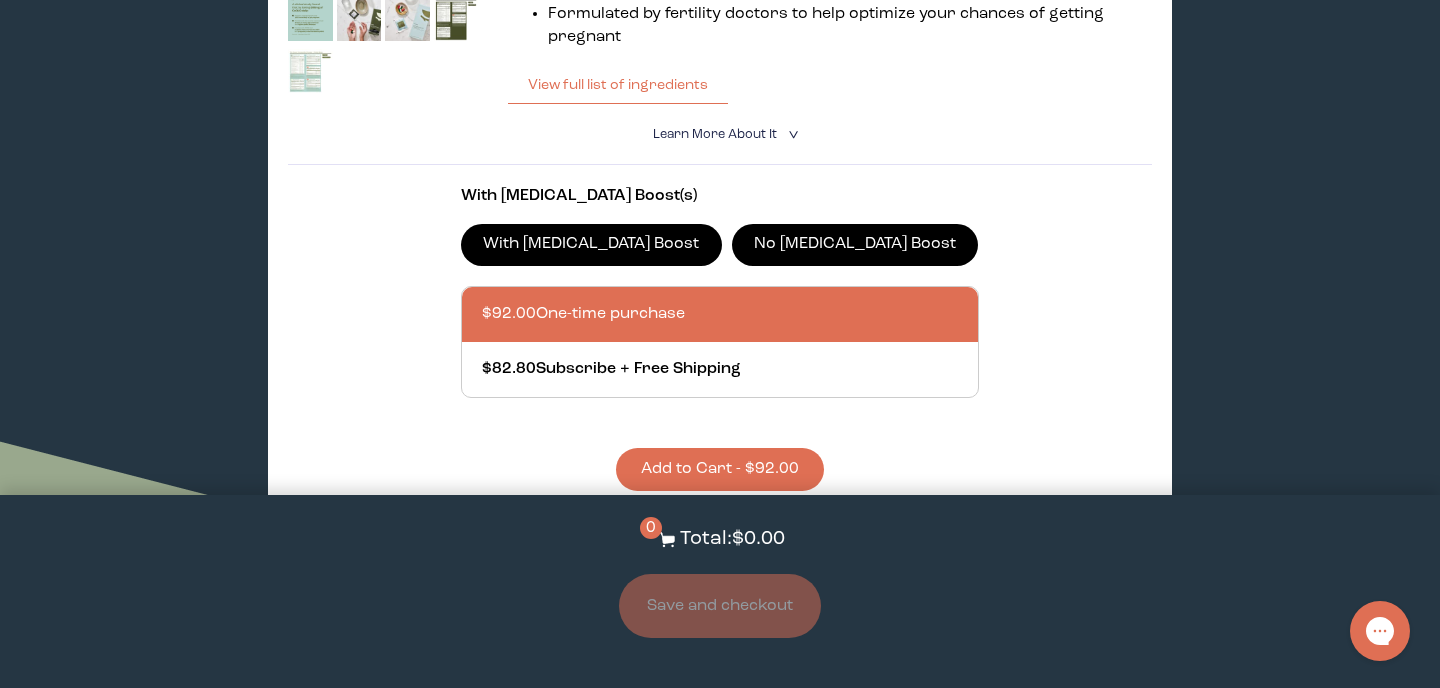click on "Add to Cart - $92.00" at bounding box center (720, 469) 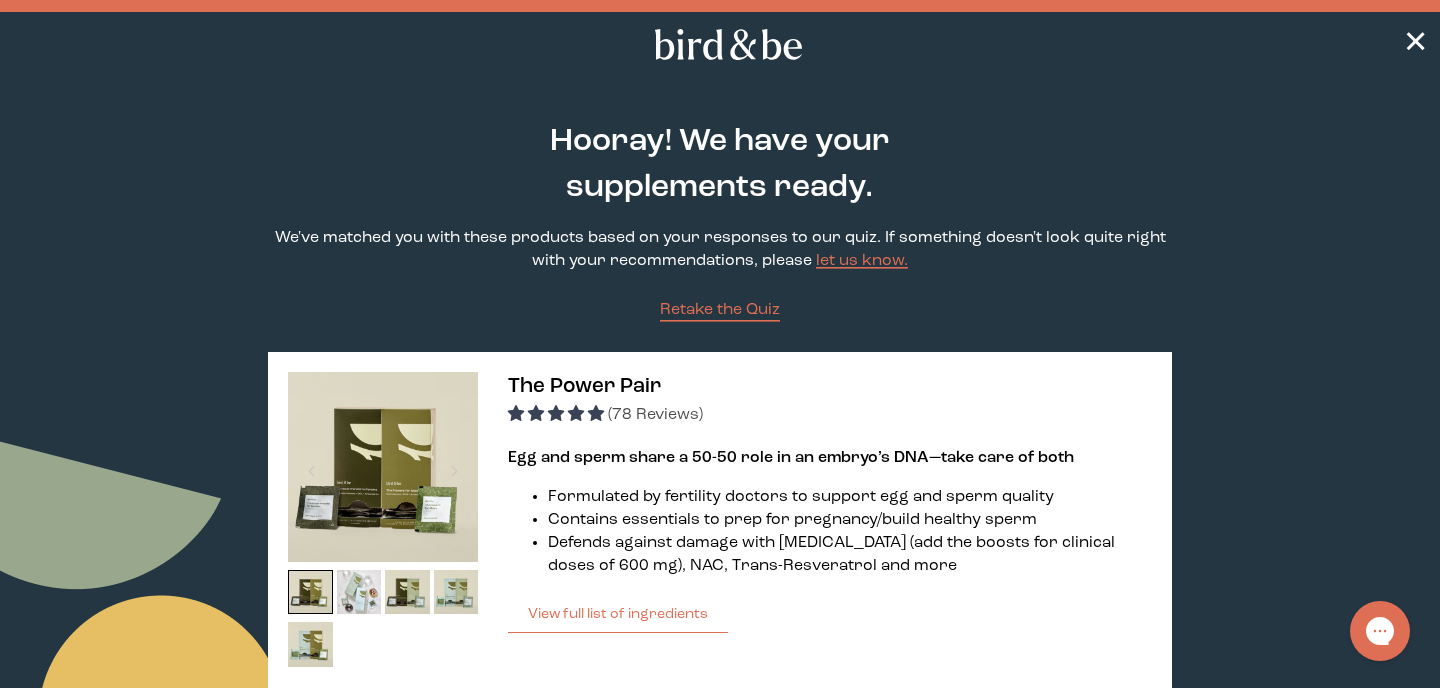 scroll, scrollTop: 0, scrollLeft: 0, axis: both 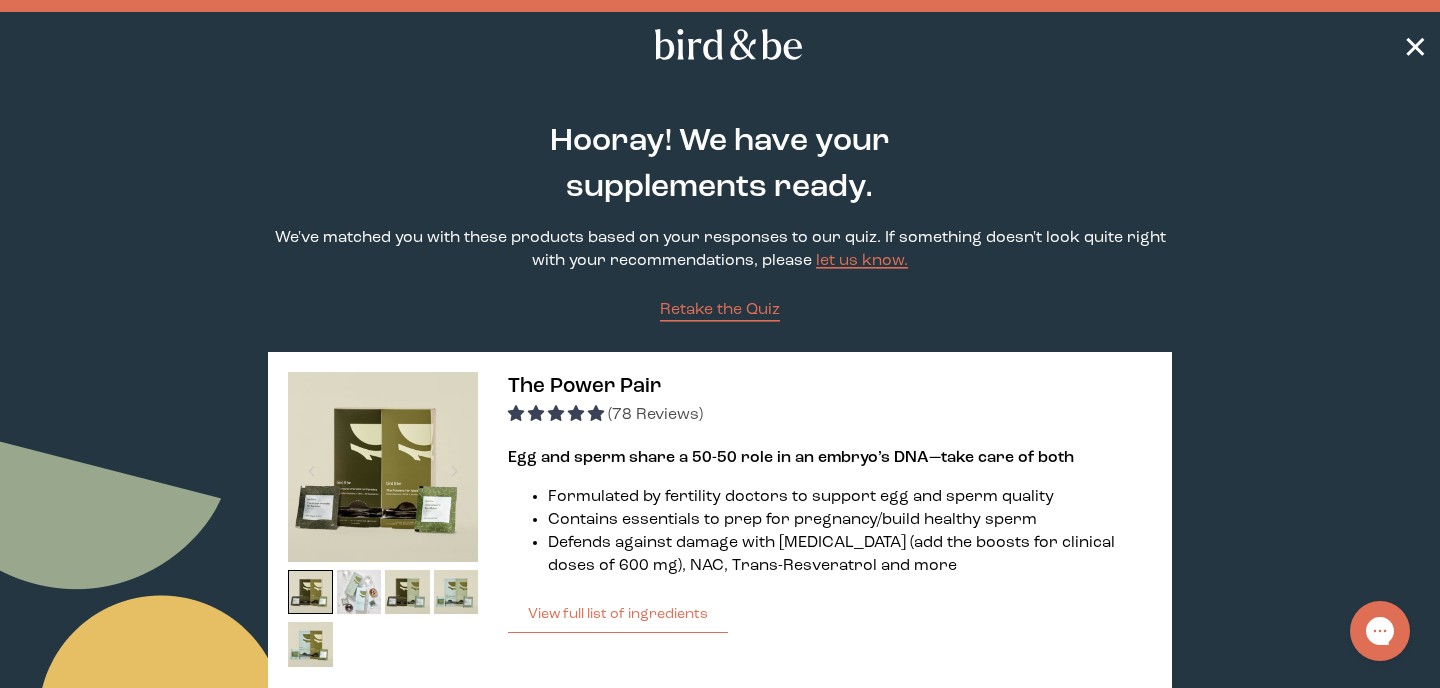 click on "✕" at bounding box center [1415, 45] 